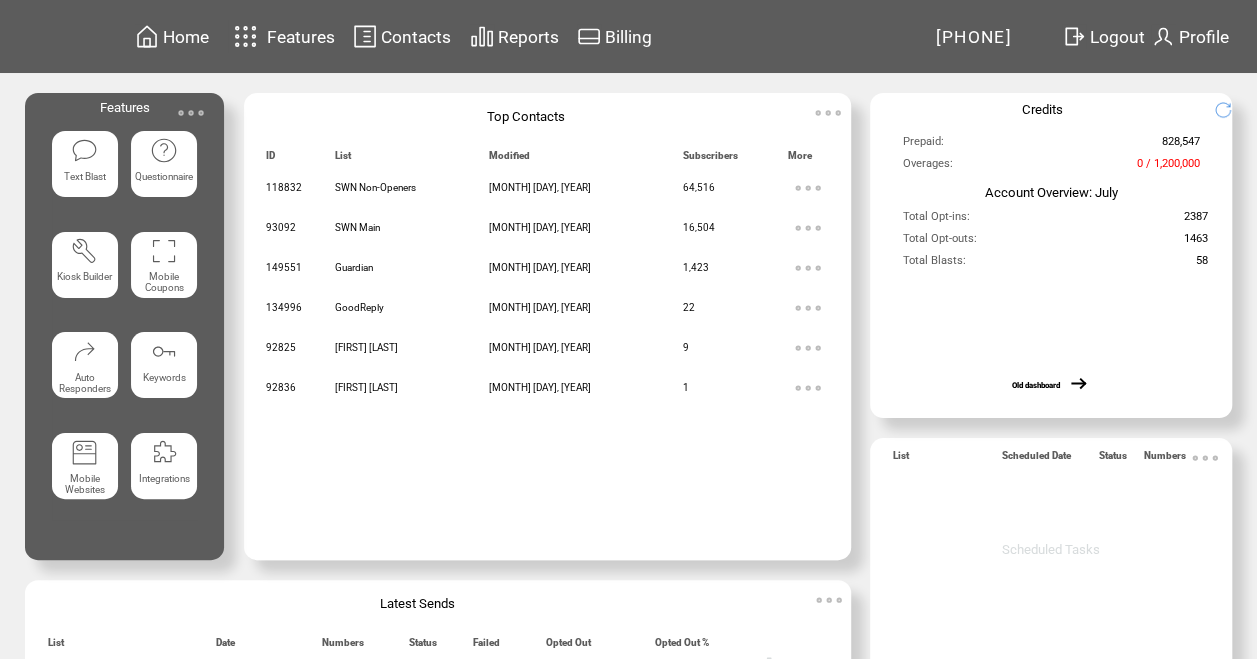 scroll, scrollTop: 0, scrollLeft: 0, axis: both 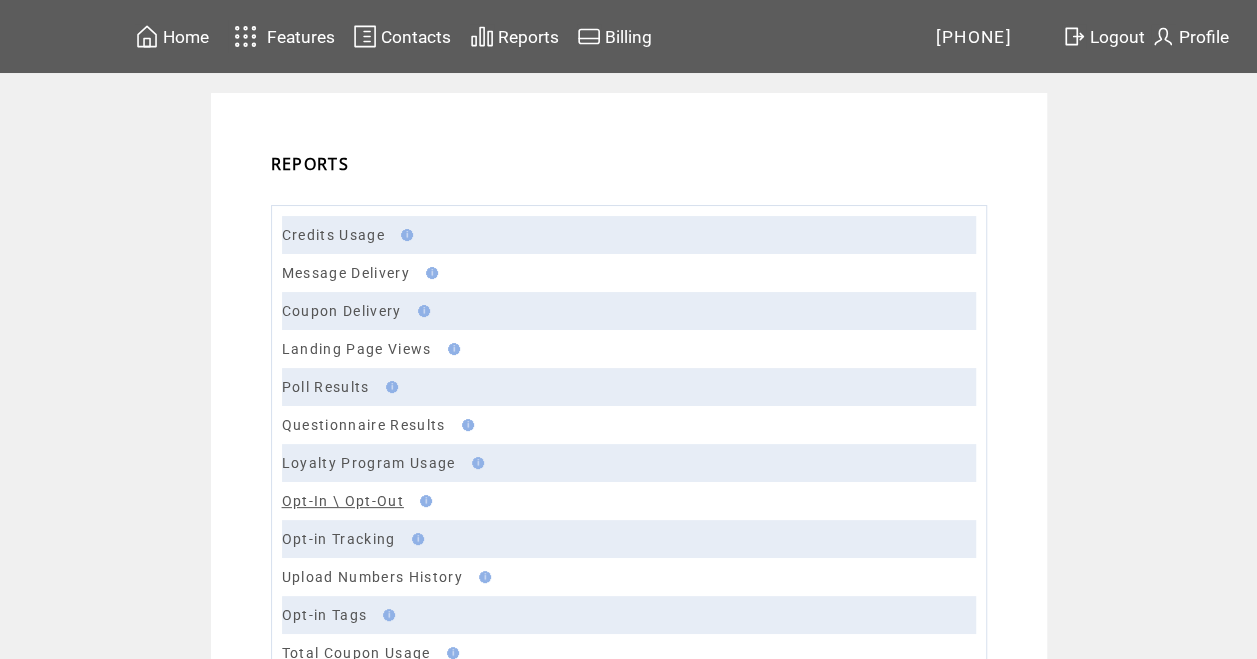 click on "Opt-In \ Opt-Out" at bounding box center (343, 501) 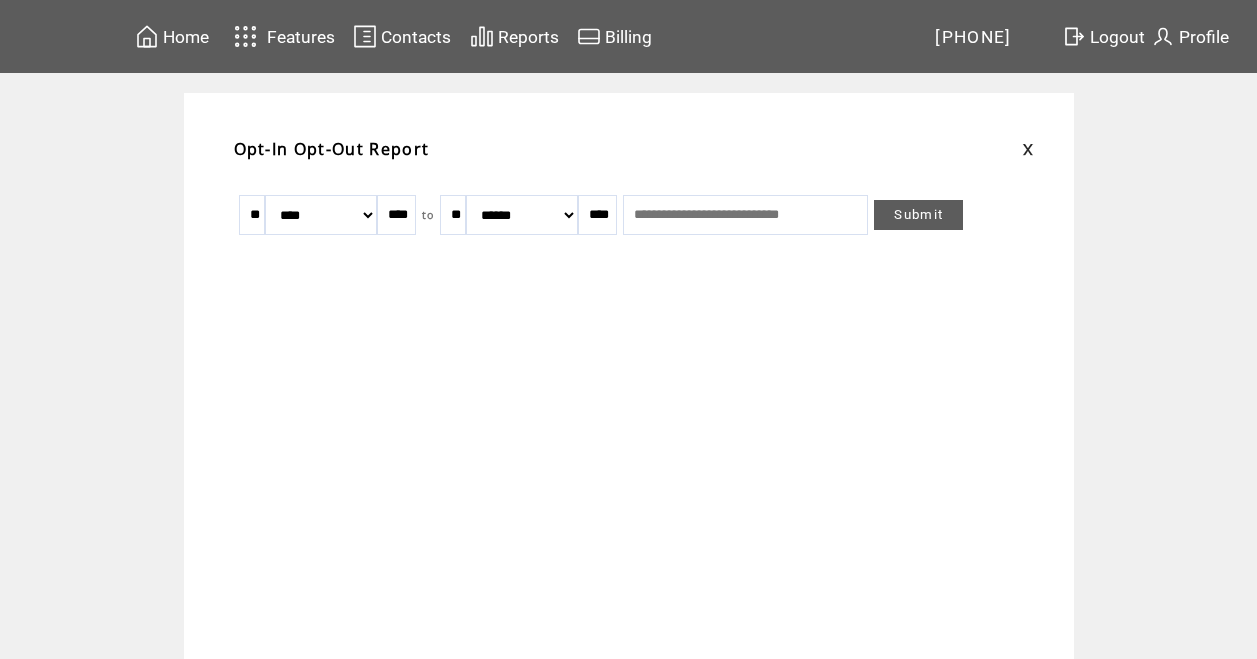 scroll, scrollTop: 0, scrollLeft: 0, axis: both 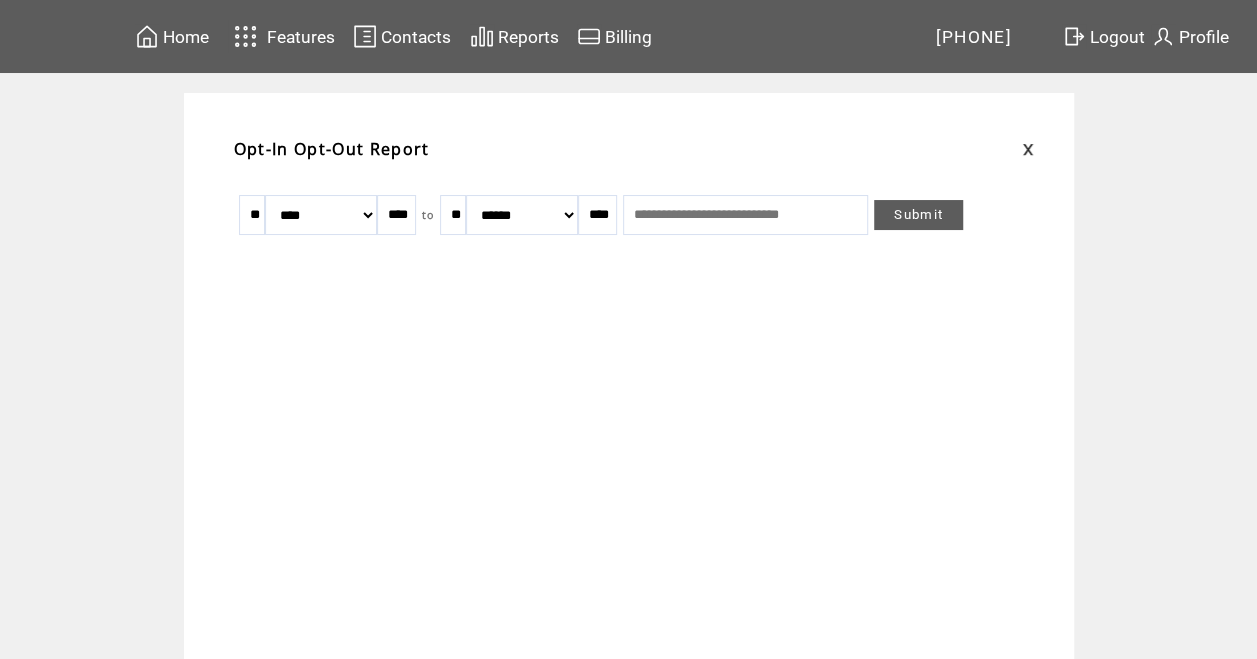 drag, startPoint x: 265, startPoint y: 206, endPoint x: 314, endPoint y: 253, distance: 67.89698 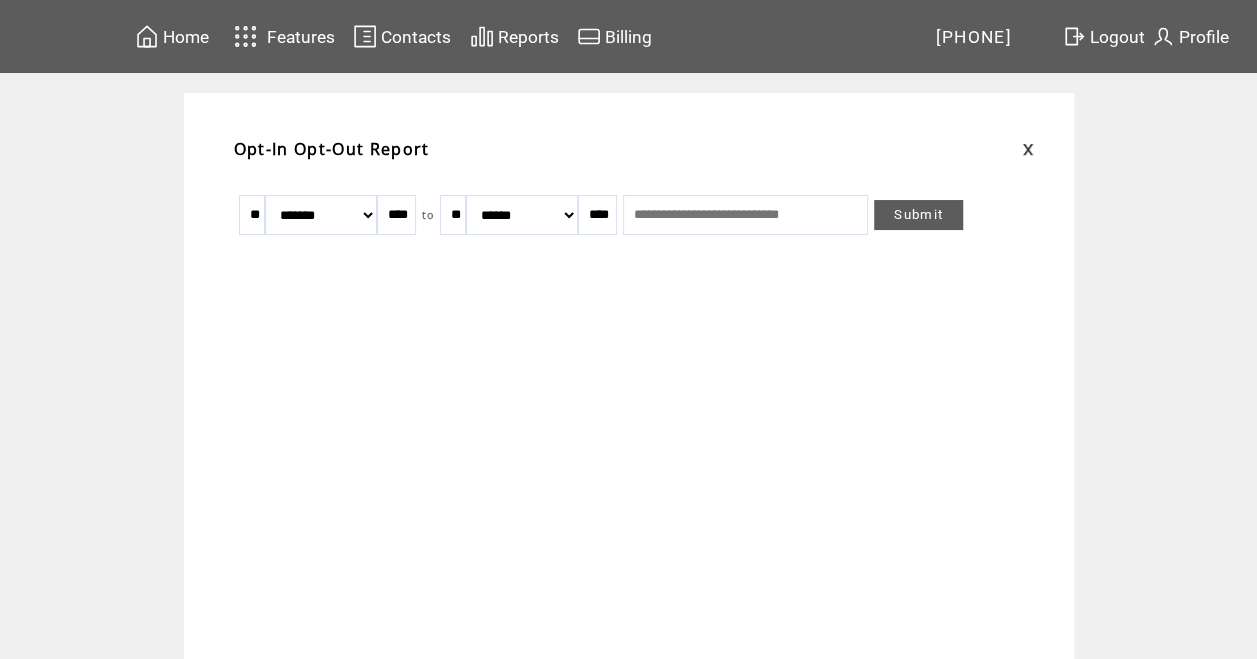 click on "****" at bounding box center [396, 215] 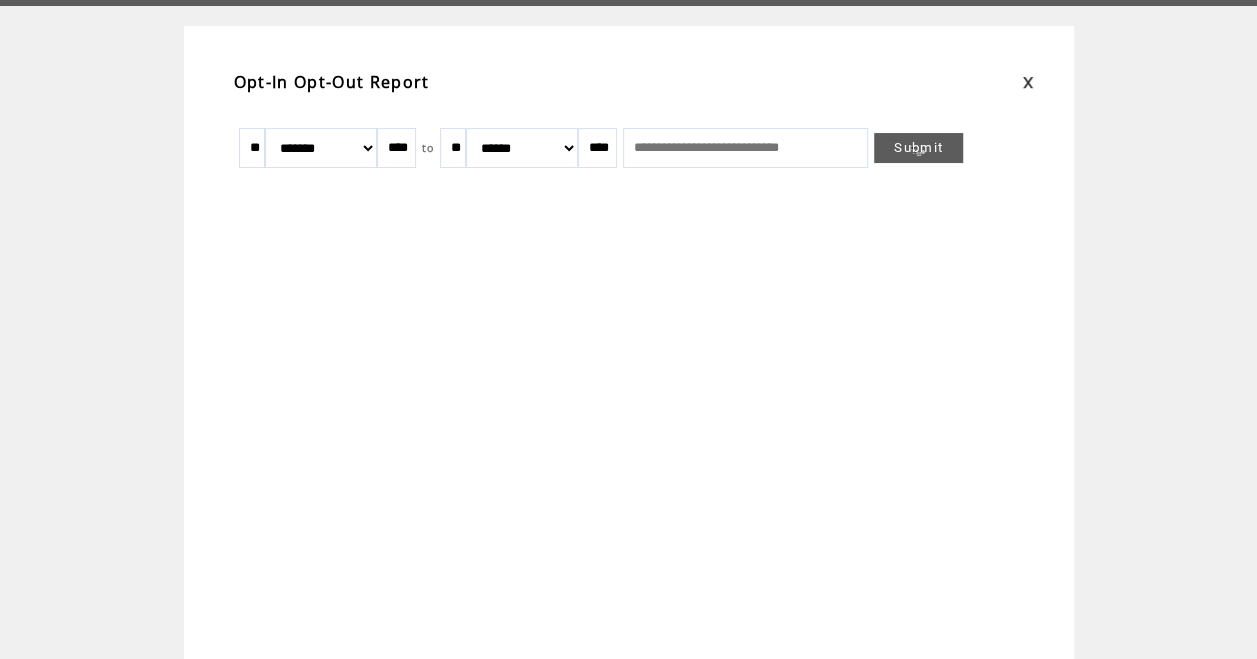 scroll, scrollTop: 114, scrollLeft: 0, axis: vertical 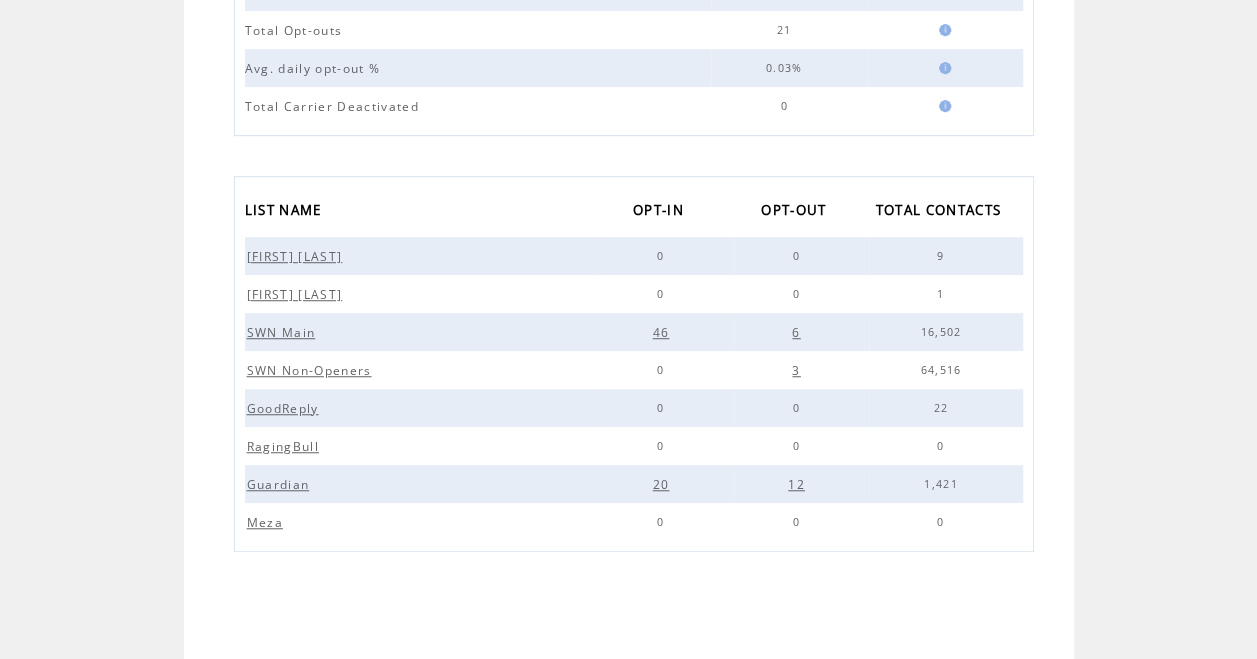 drag, startPoint x: 1102, startPoint y: 535, endPoint x: 1122, endPoint y: 534, distance: 20.024984 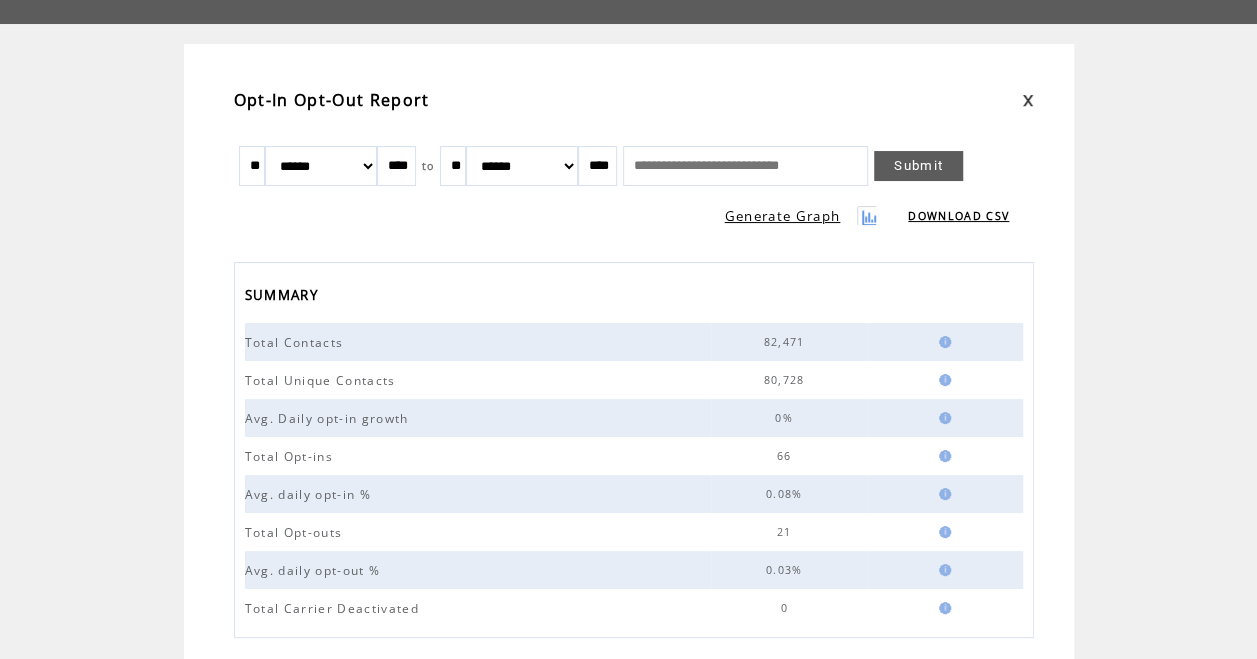 scroll, scrollTop: 0, scrollLeft: 0, axis: both 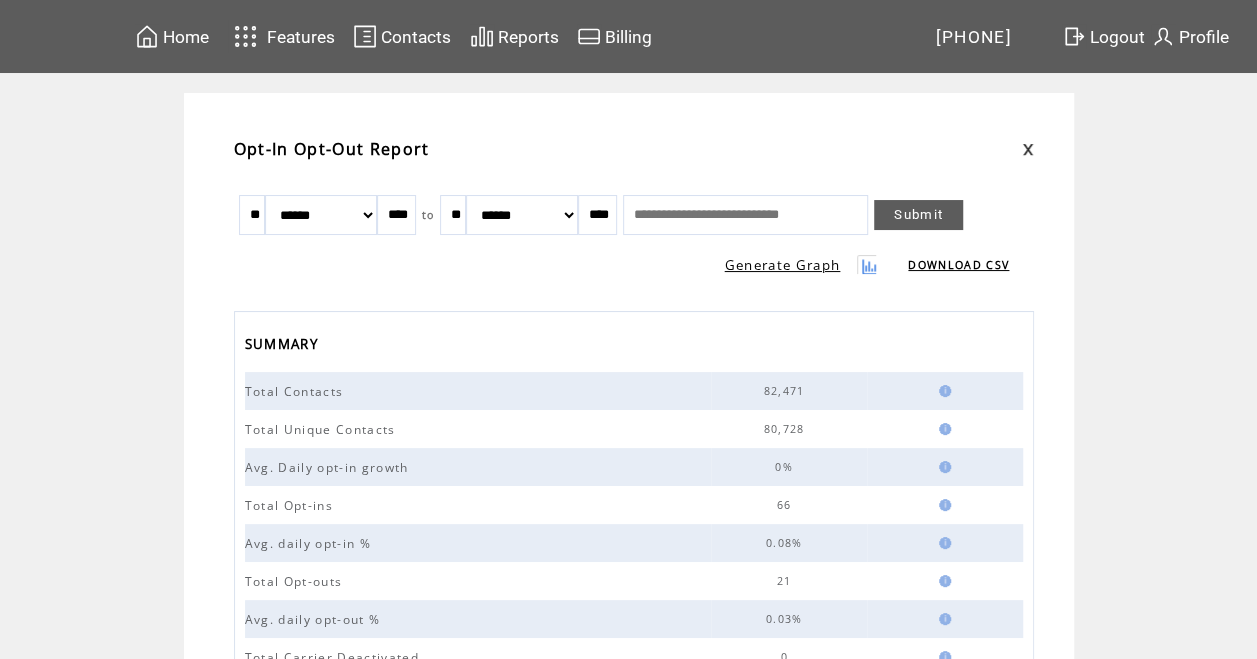 drag, startPoint x: 271, startPoint y: 216, endPoint x: 318, endPoint y: 236, distance: 51.078373 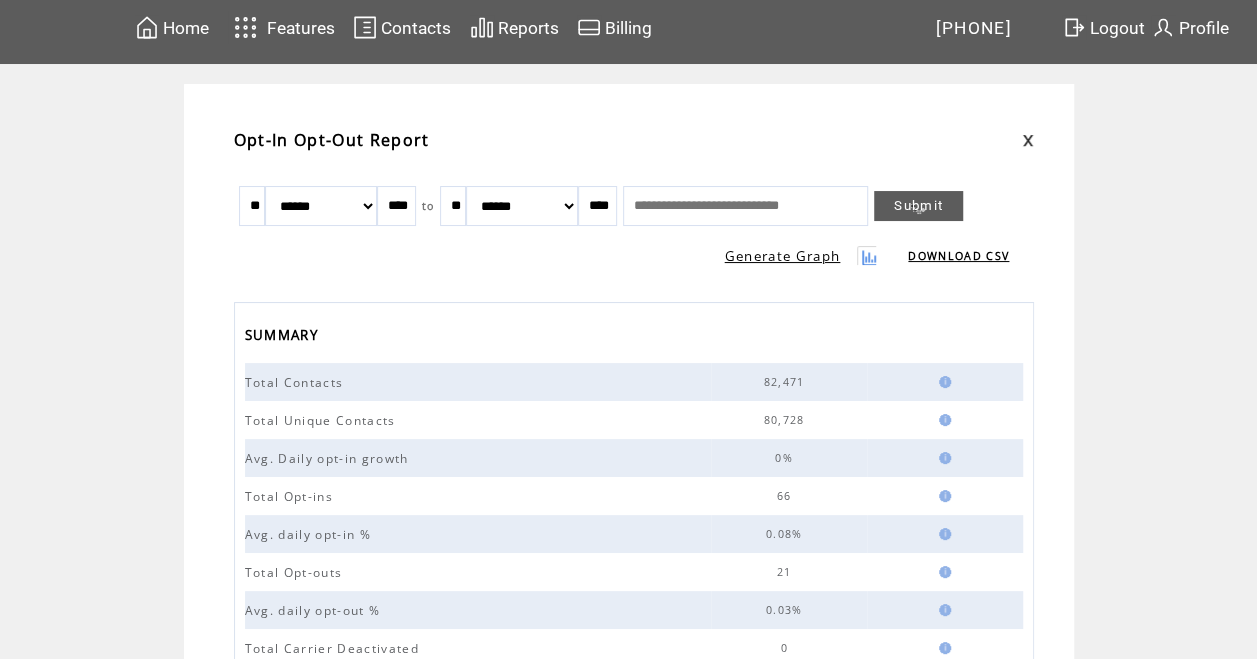 scroll, scrollTop: 0, scrollLeft: 0, axis: both 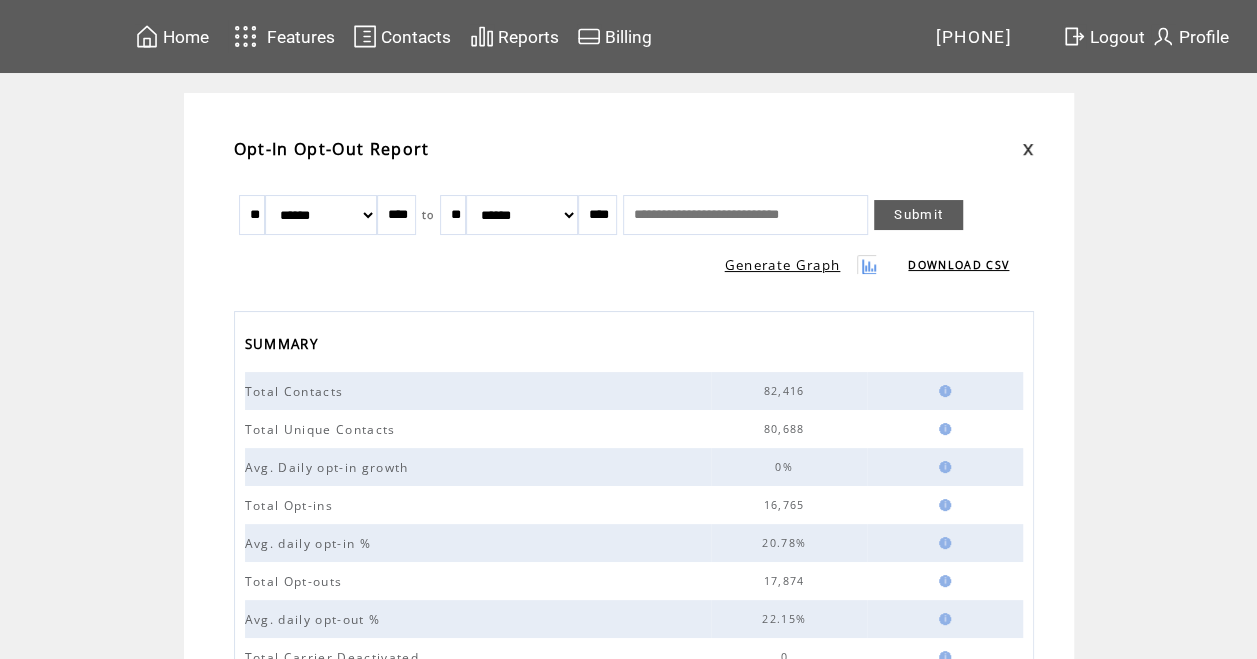 drag, startPoint x: 266, startPoint y: 212, endPoint x: 406, endPoint y: 244, distance: 143.61058 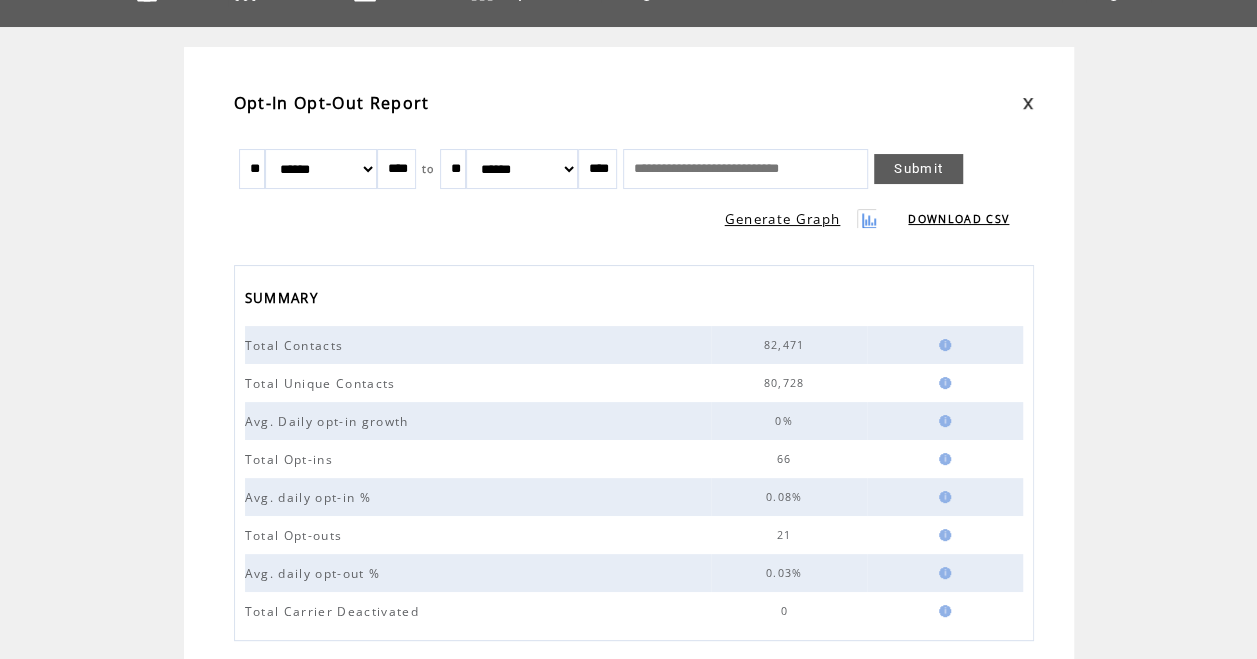 scroll, scrollTop: 0, scrollLeft: 0, axis: both 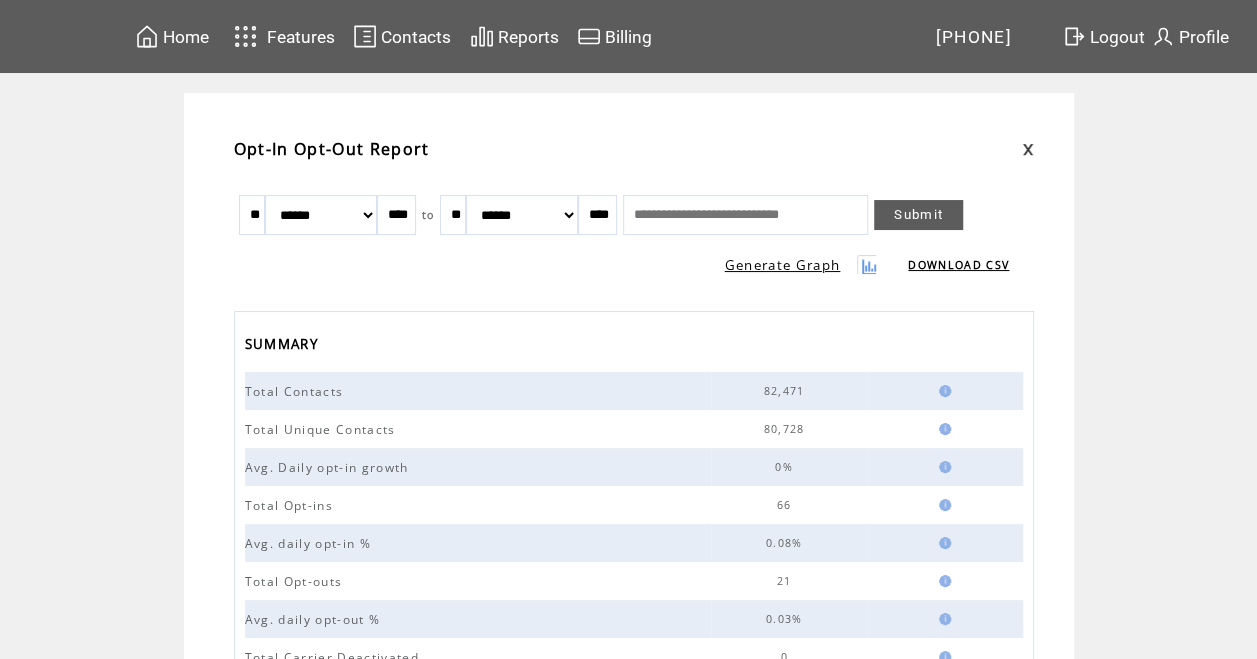 drag, startPoint x: 1130, startPoint y: 33, endPoint x: 1104, endPoint y: 28, distance: 26.476404 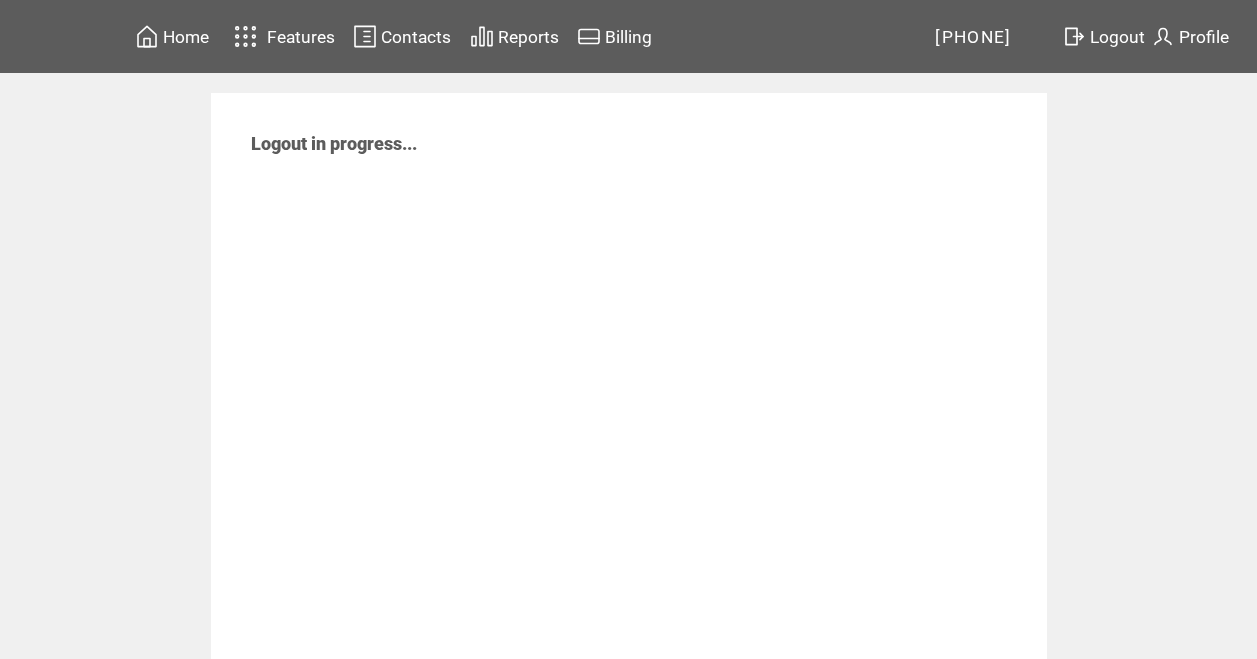 scroll, scrollTop: 0, scrollLeft: 0, axis: both 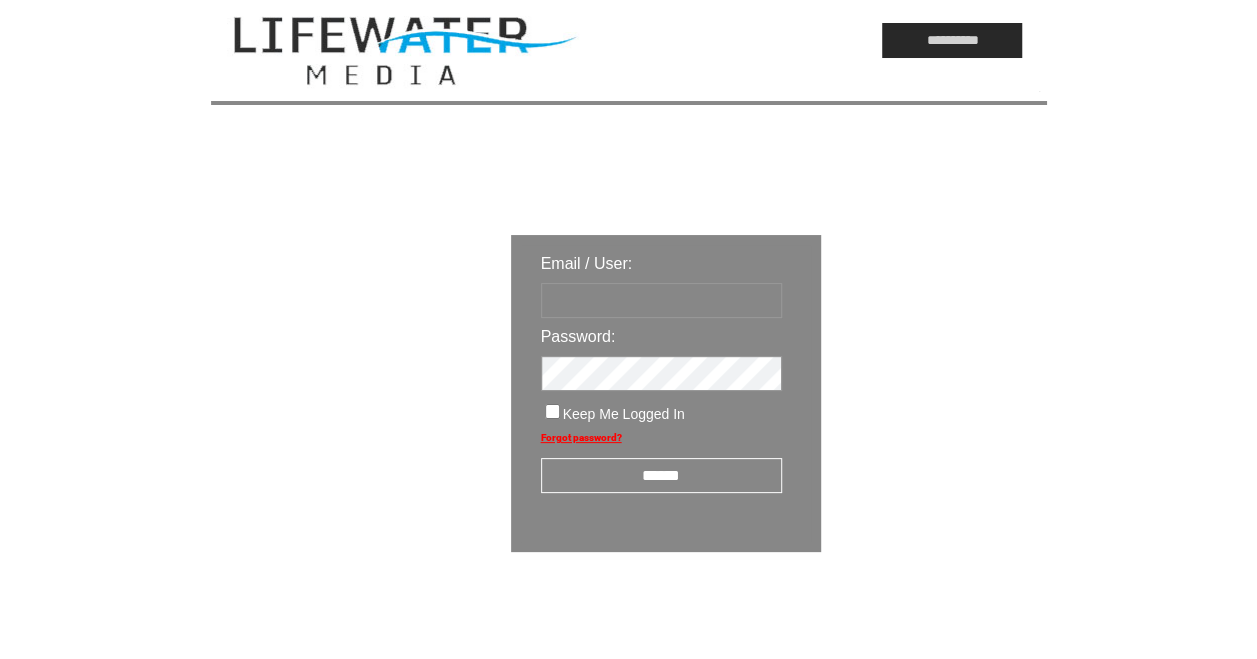 paste on "**********" 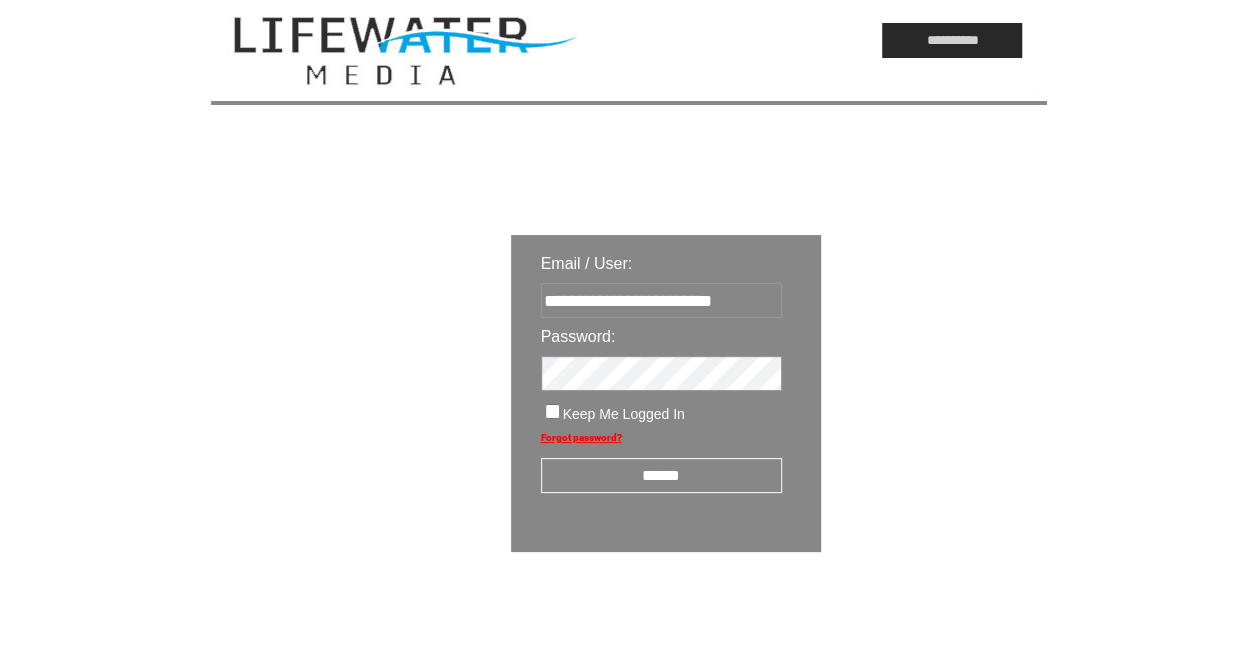 type on "**********" 